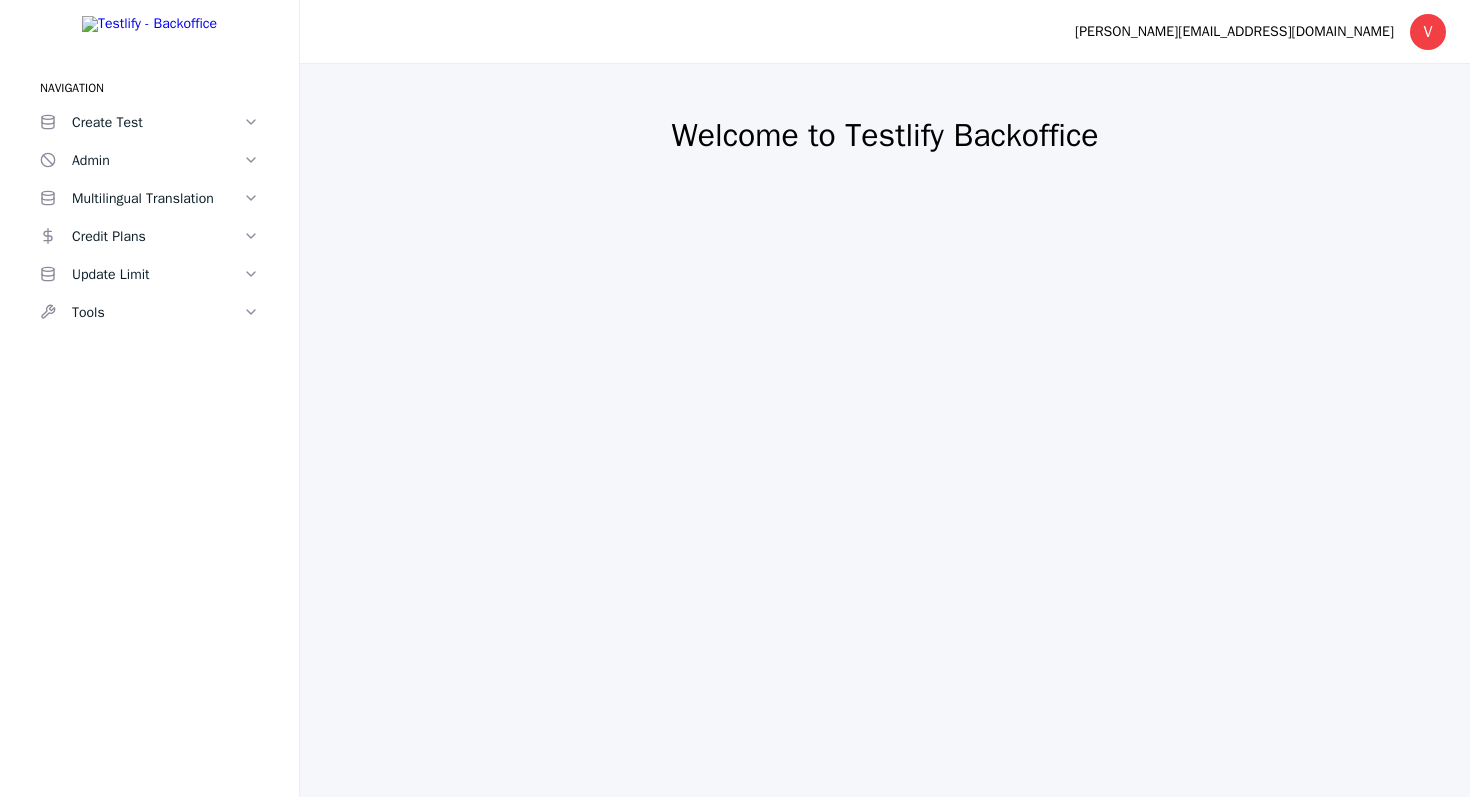scroll, scrollTop: 0, scrollLeft: 0, axis: both 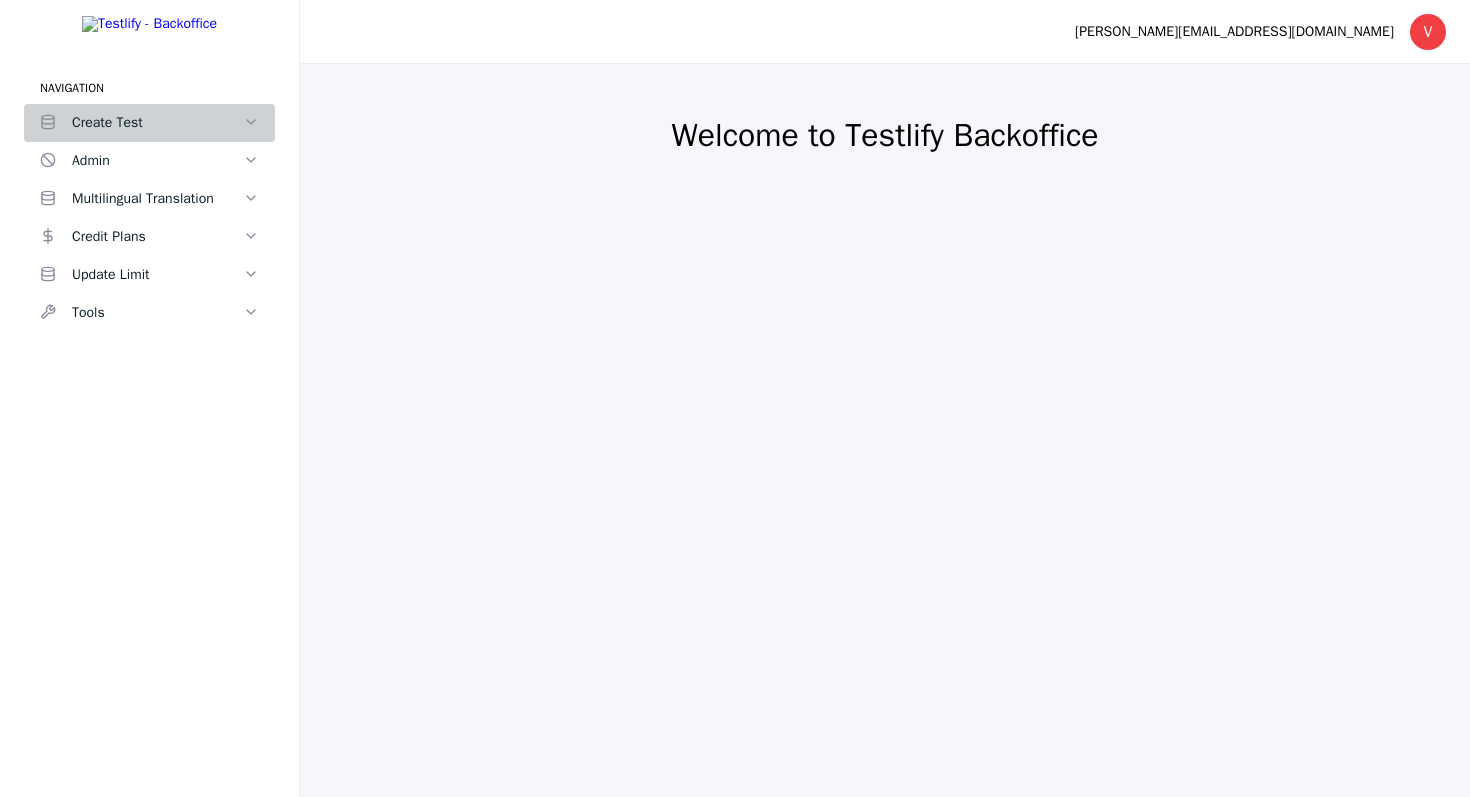 click on "Create Test" at bounding box center (149, 123) 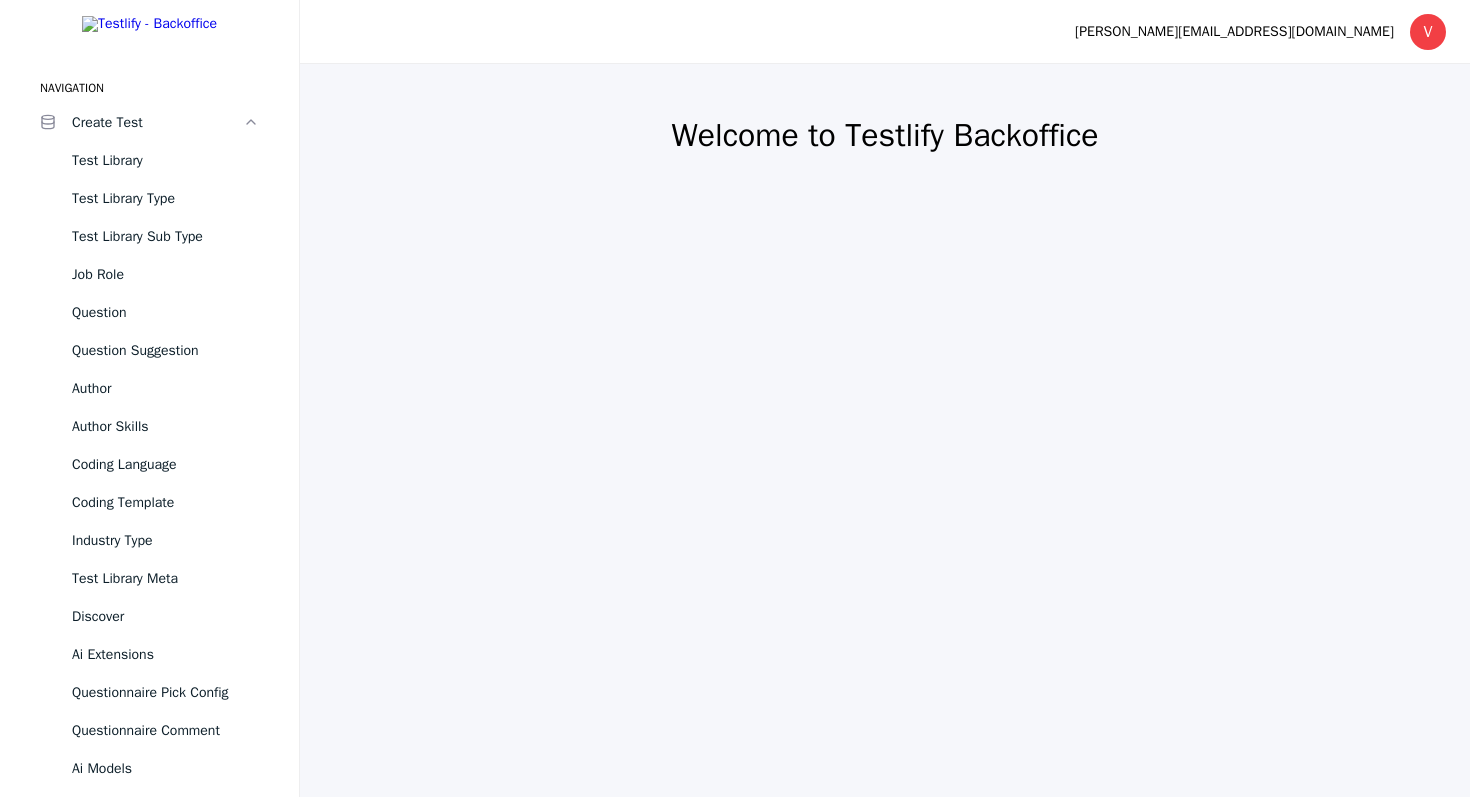 scroll, scrollTop: 0, scrollLeft: 0, axis: both 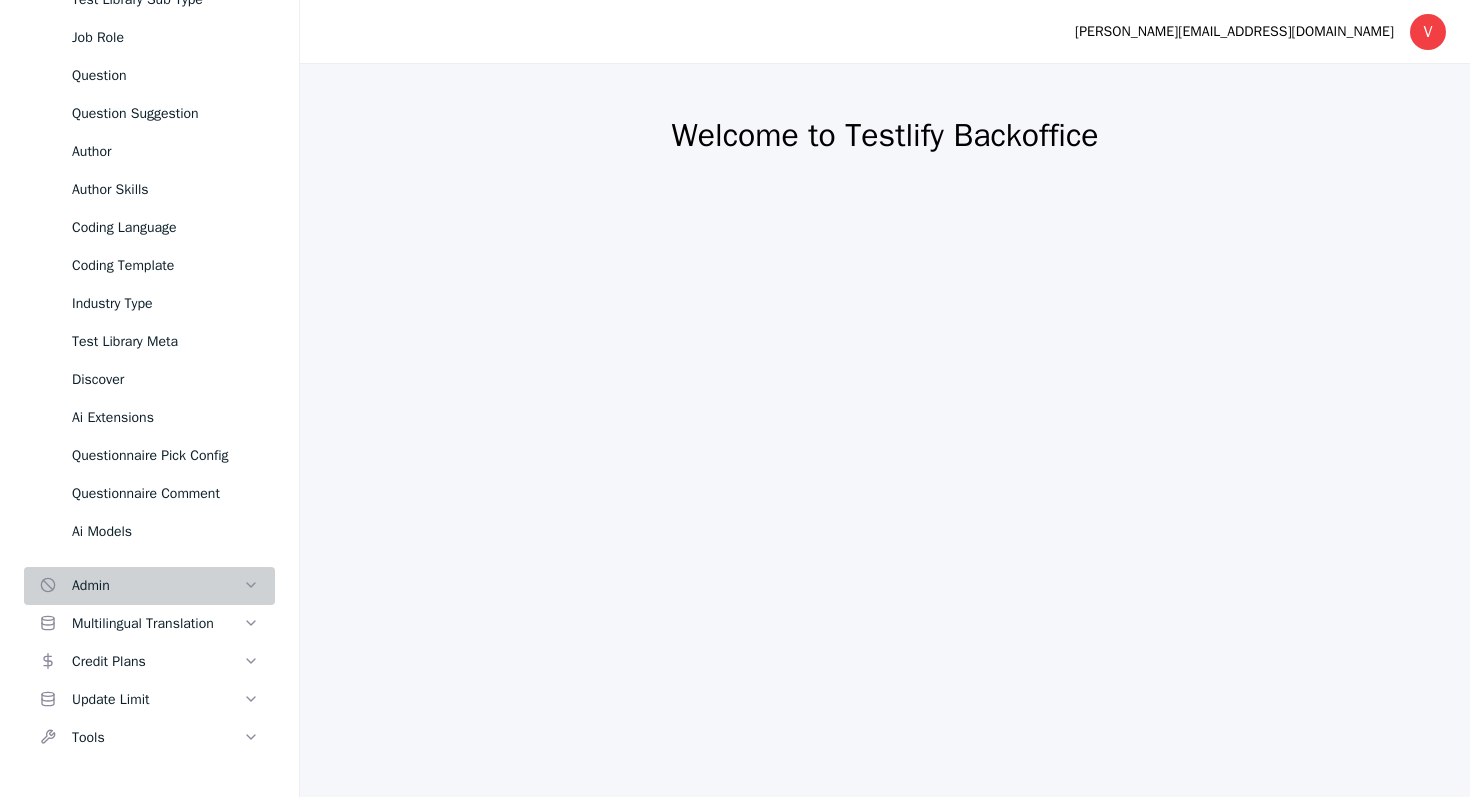 click on "Admin" at bounding box center [149, 586] 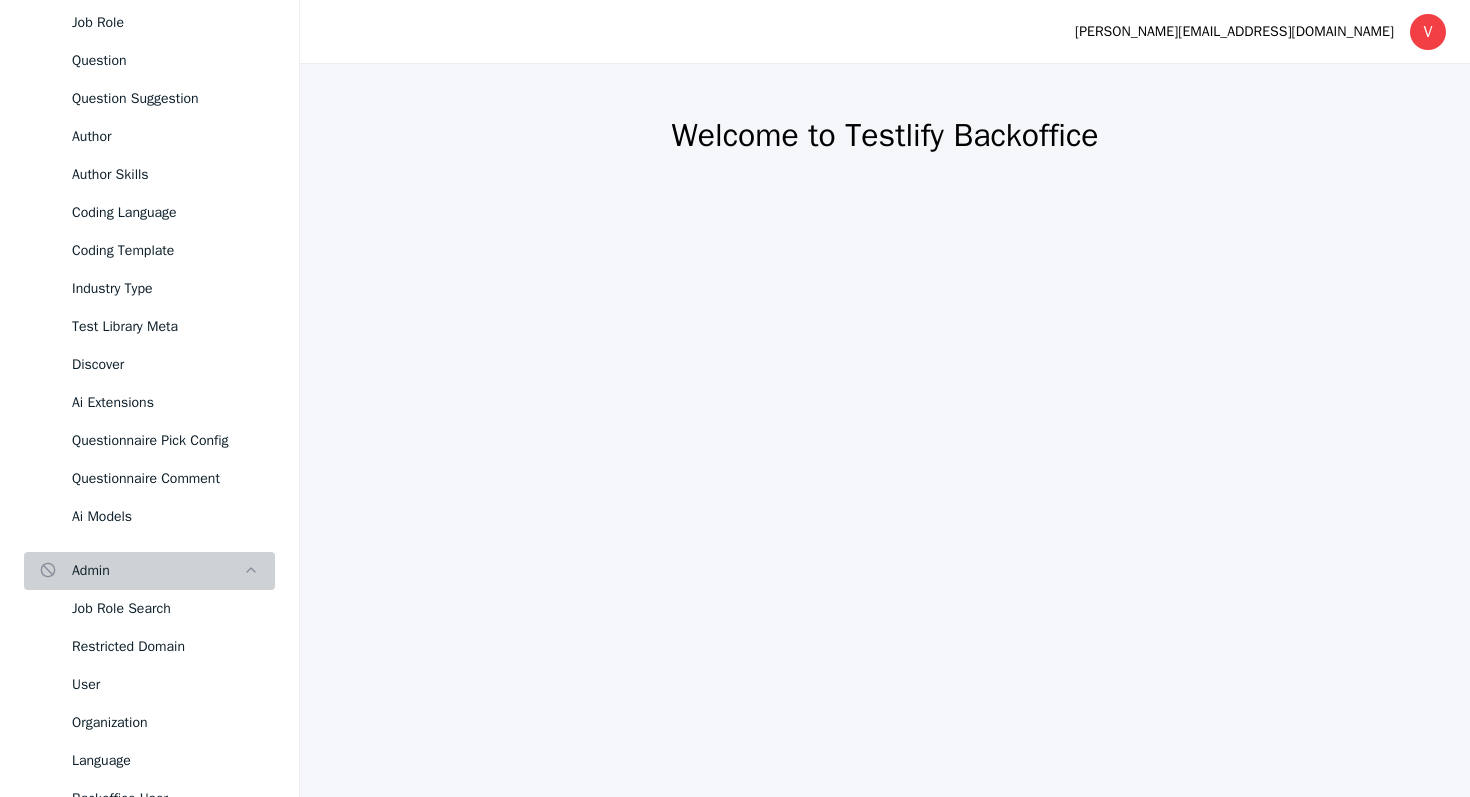 click on "Admin" at bounding box center (149, 571) 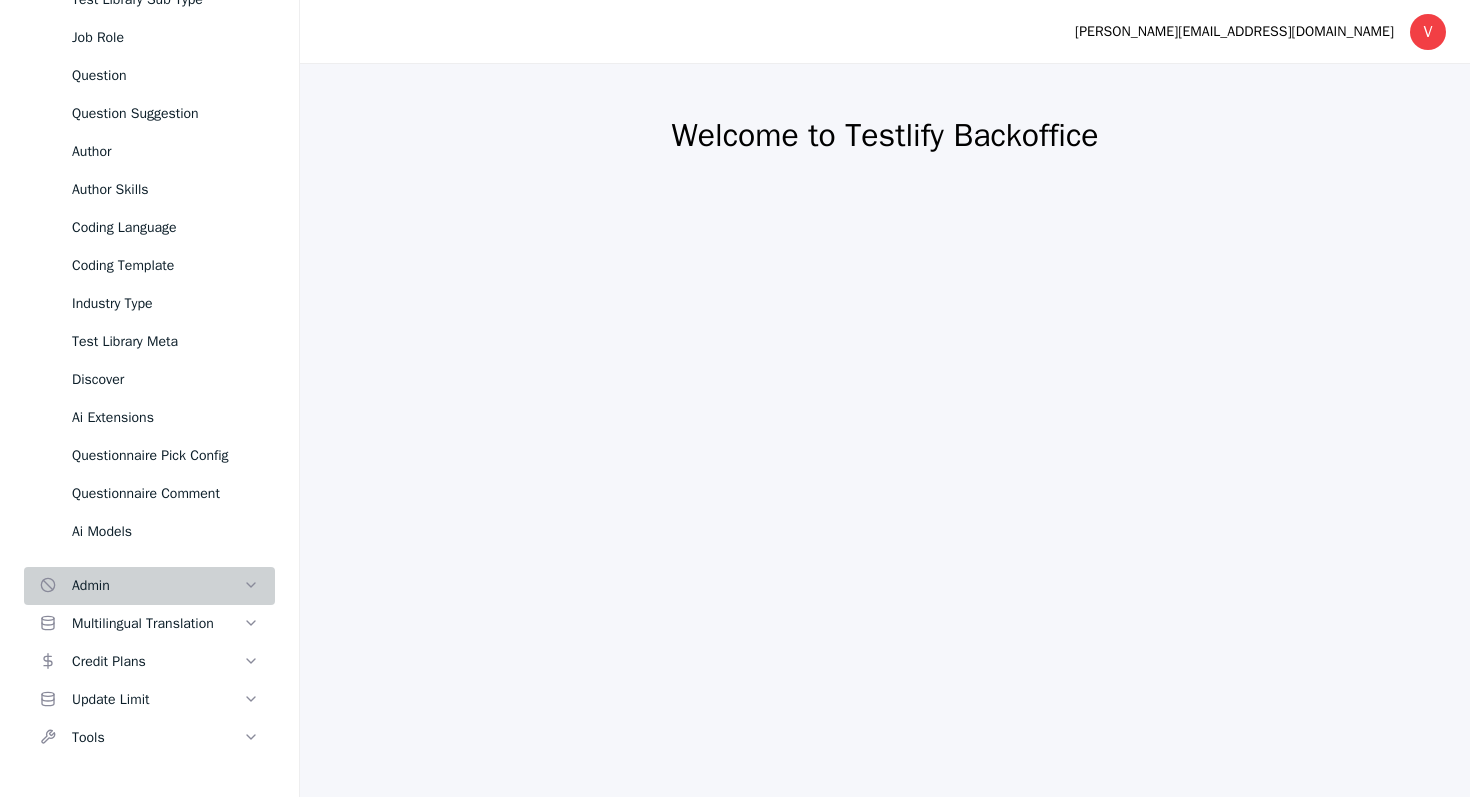 click on "Admin" at bounding box center [149, 586] 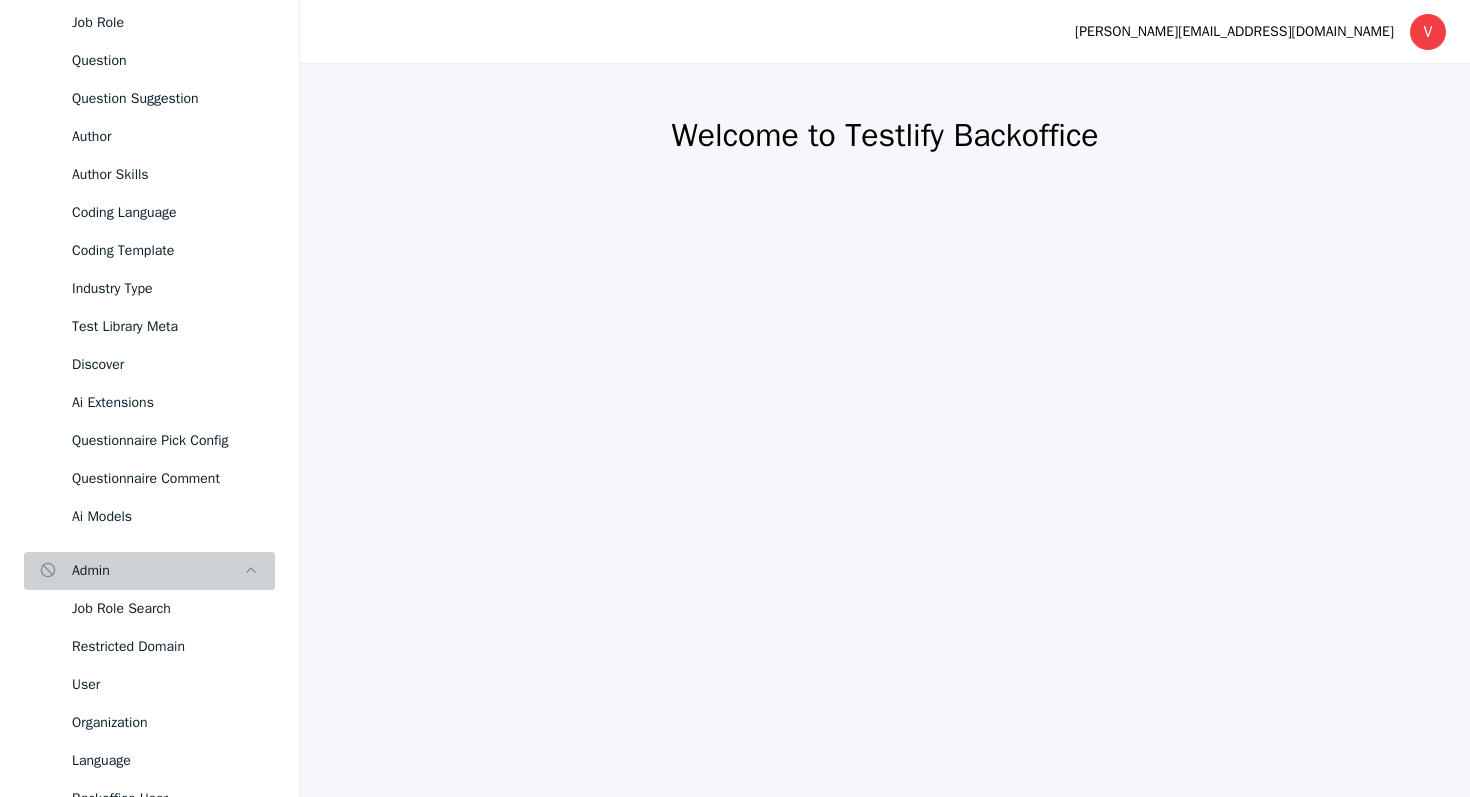 scroll, scrollTop: 1047, scrollLeft: 0, axis: vertical 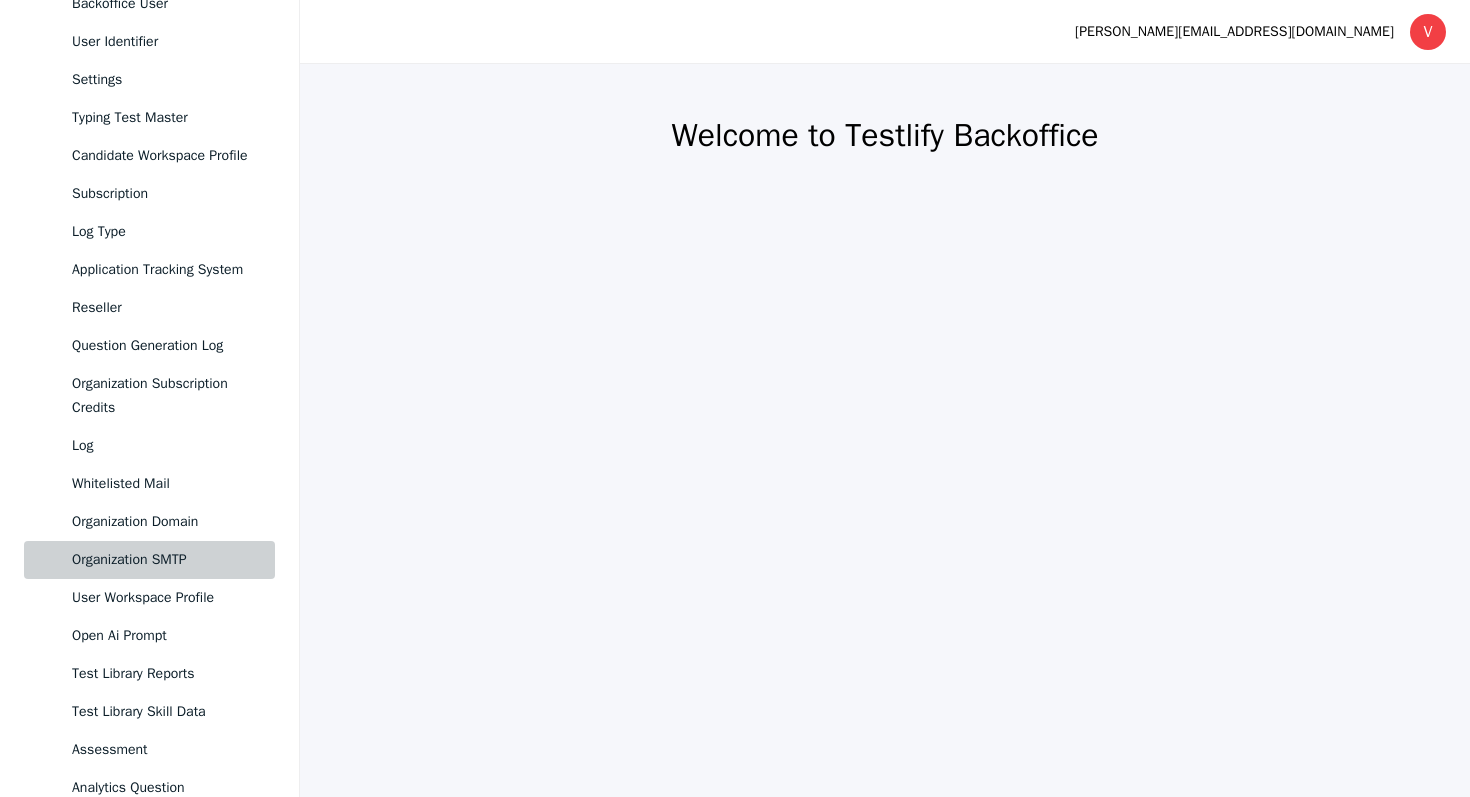 click on "Organization SMTP" at bounding box center [165, 560] 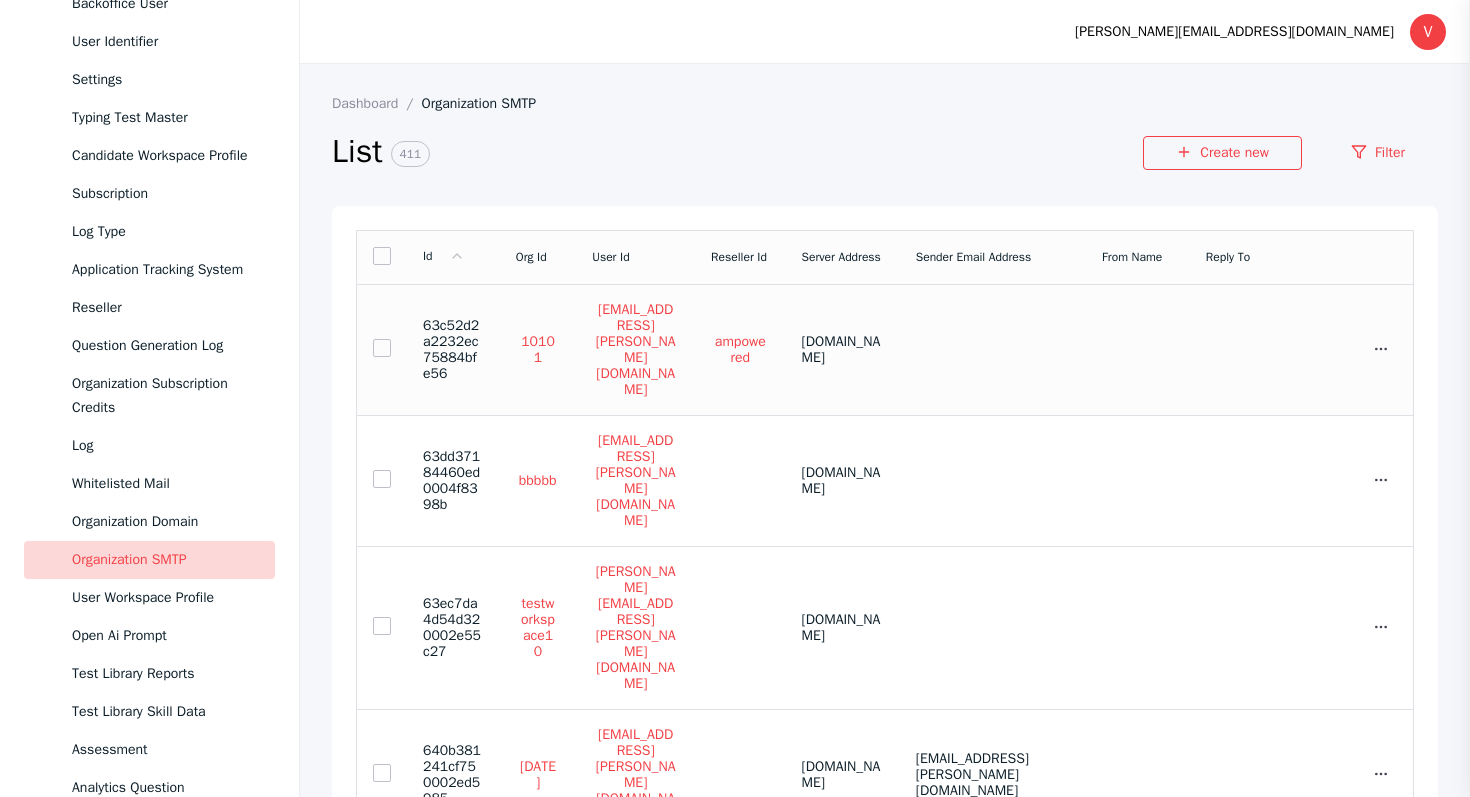 click on "[DOMAIN_NAME]" at bounding box center (843, 349) 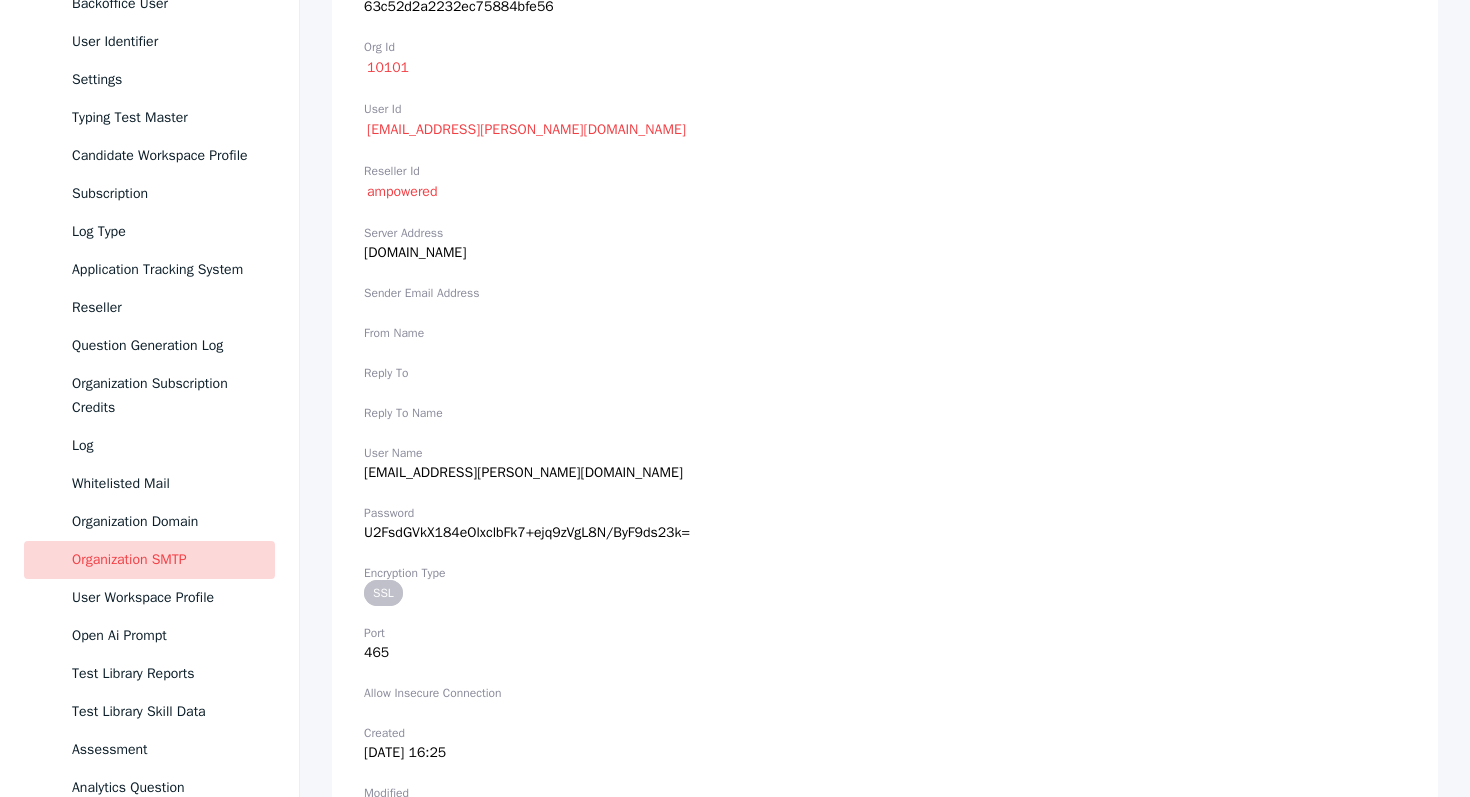 scroll, scrollTop: 289, scrollLeft: 0, axis: vertical 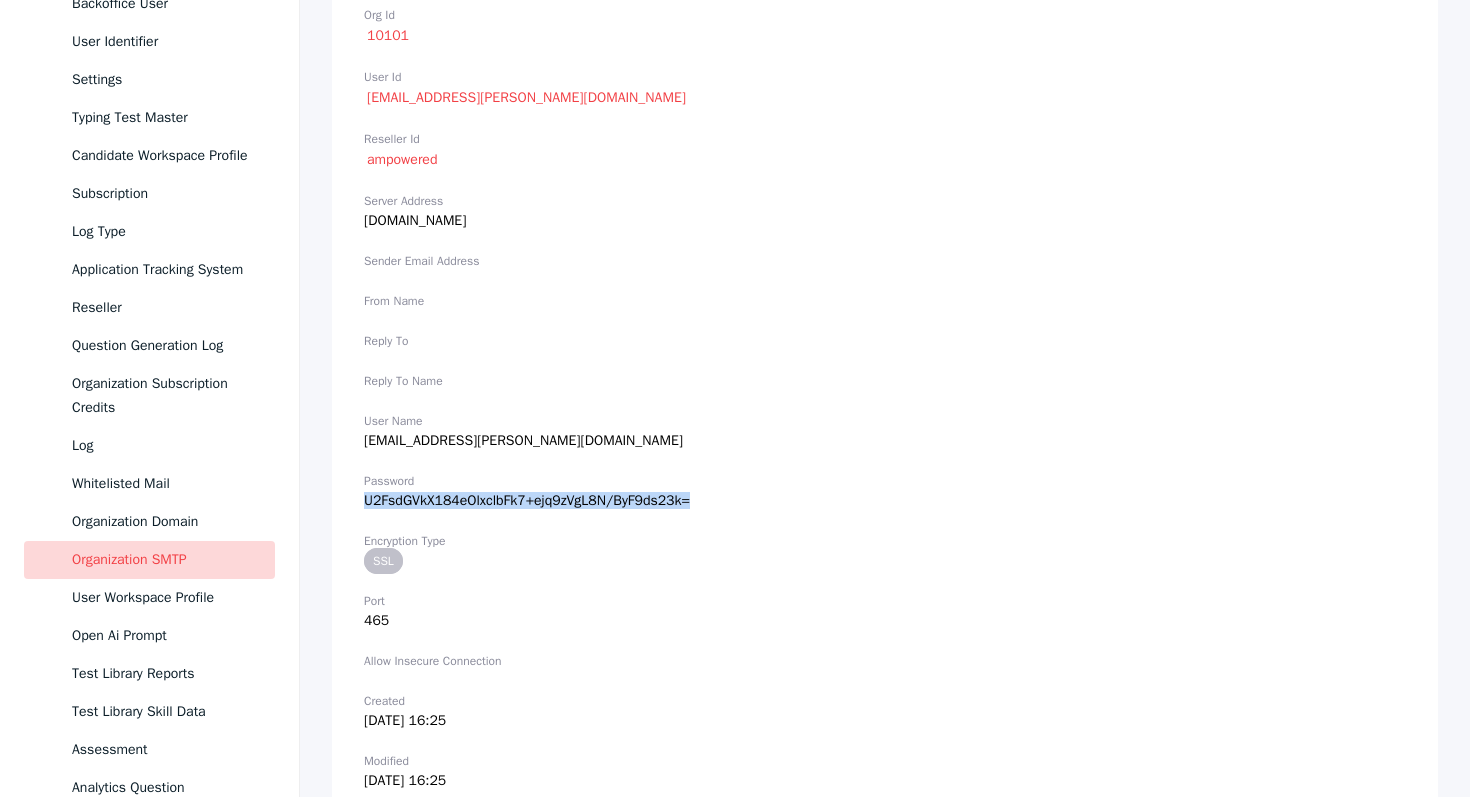 drag, startPoint x: 719, startPoint y: 499, endPoint x: 364, endPoint y: 505, distance: 355.0507 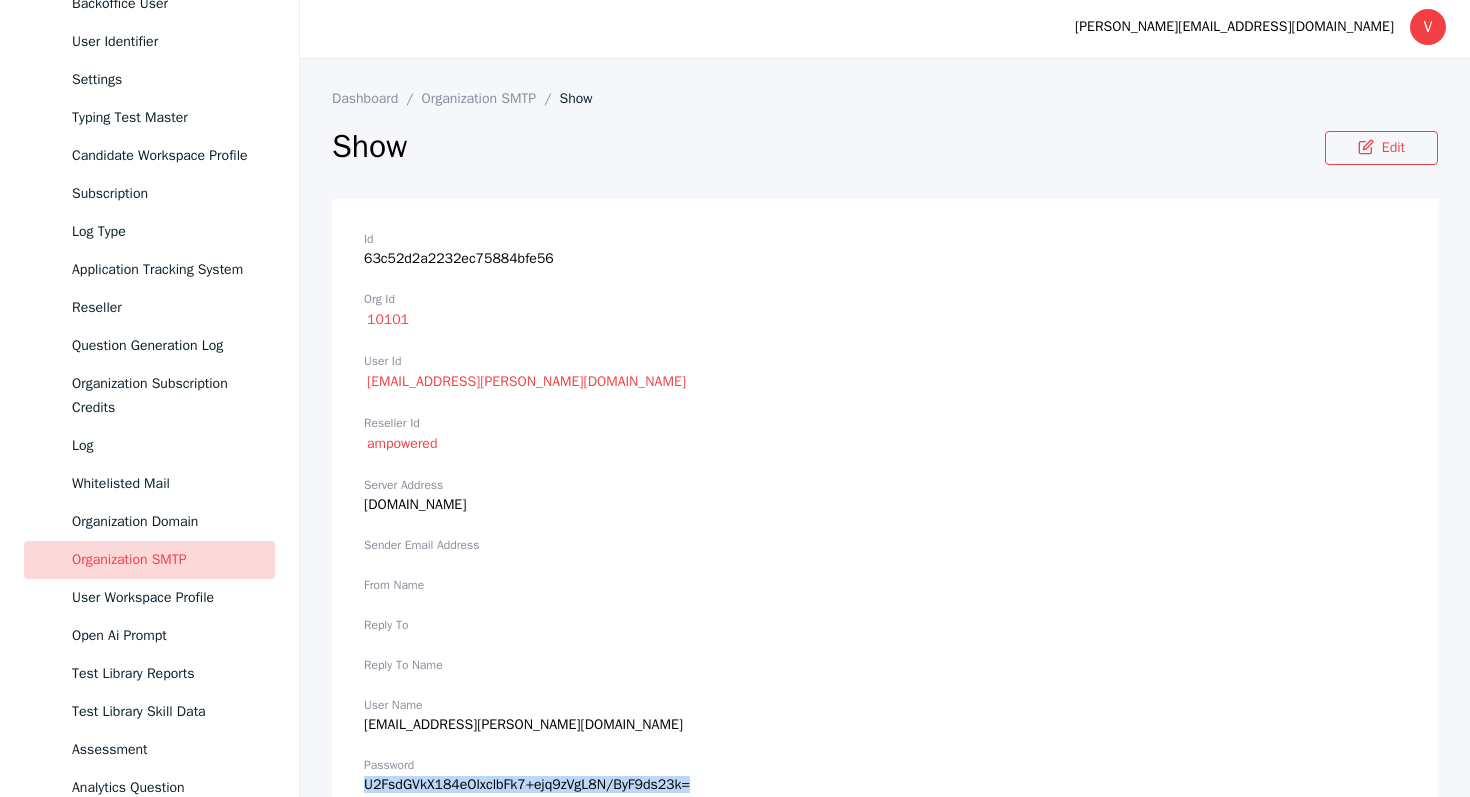 scroll, scrollTop: 0, scrollLeft: 0, axis: both 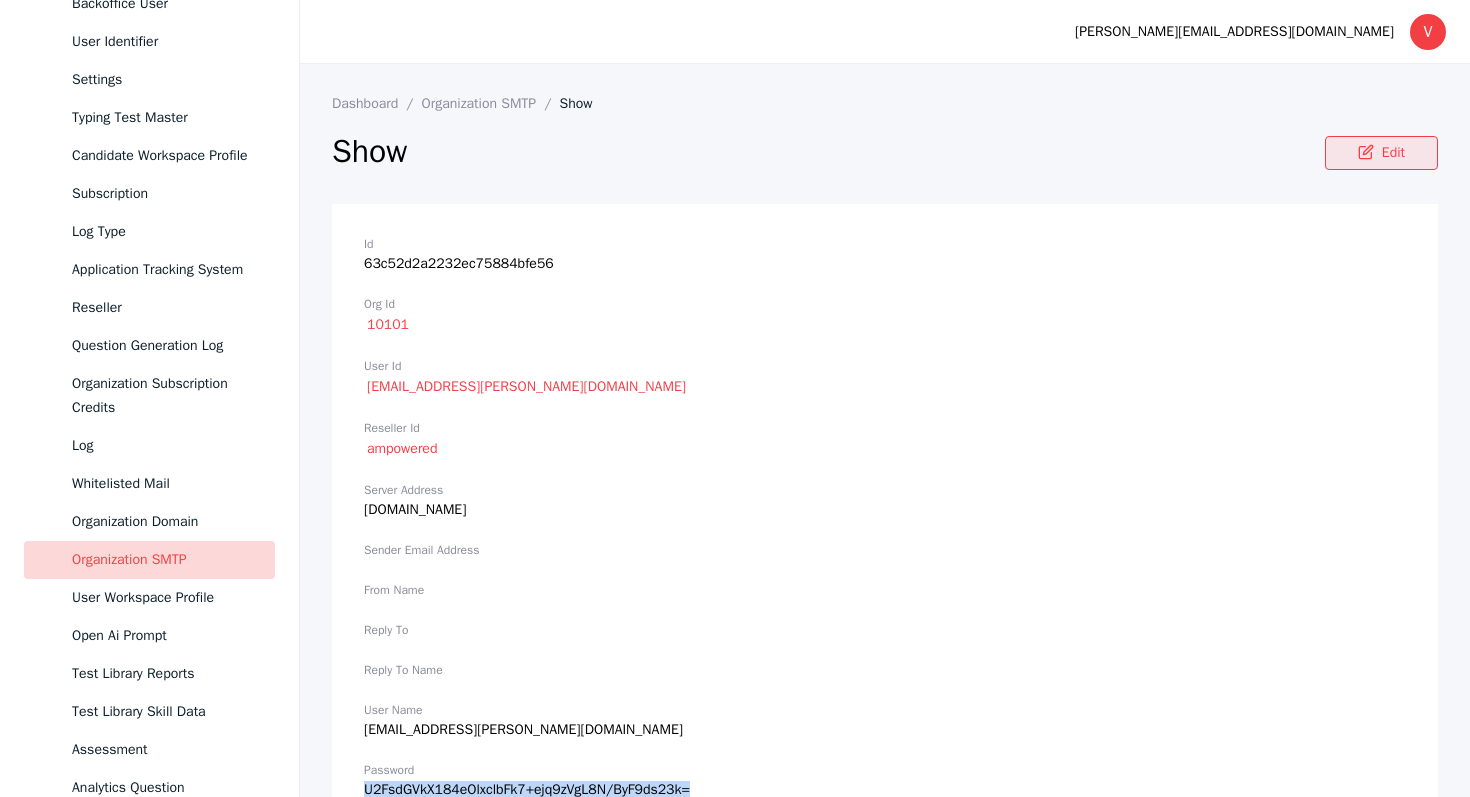 click on "Edit" at bounding box center [1381, 153] 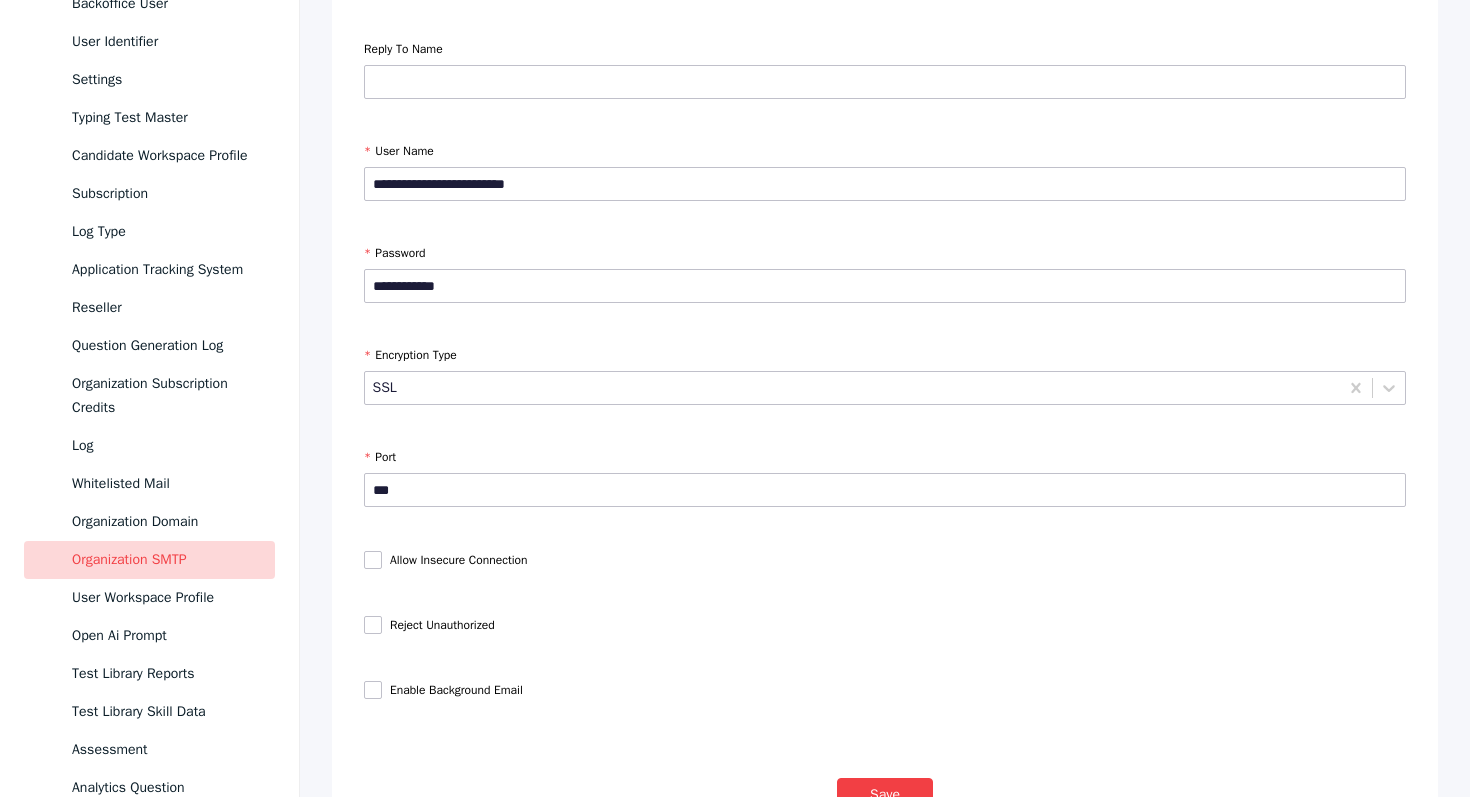 scroll, scrollTop: 907, scrollLeft: 0, axis: vertical 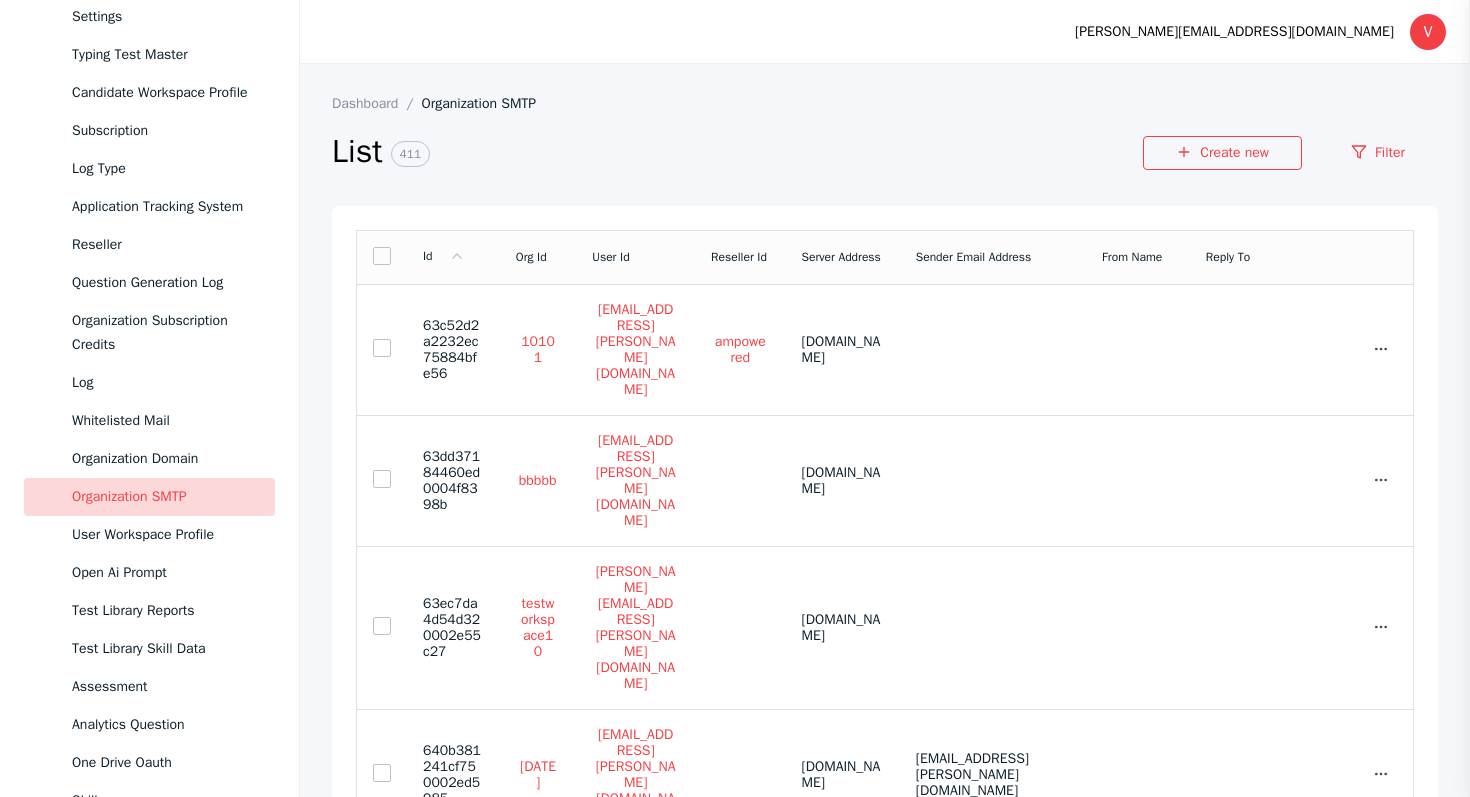 click on "List 411" at bounding box center [737, 153] 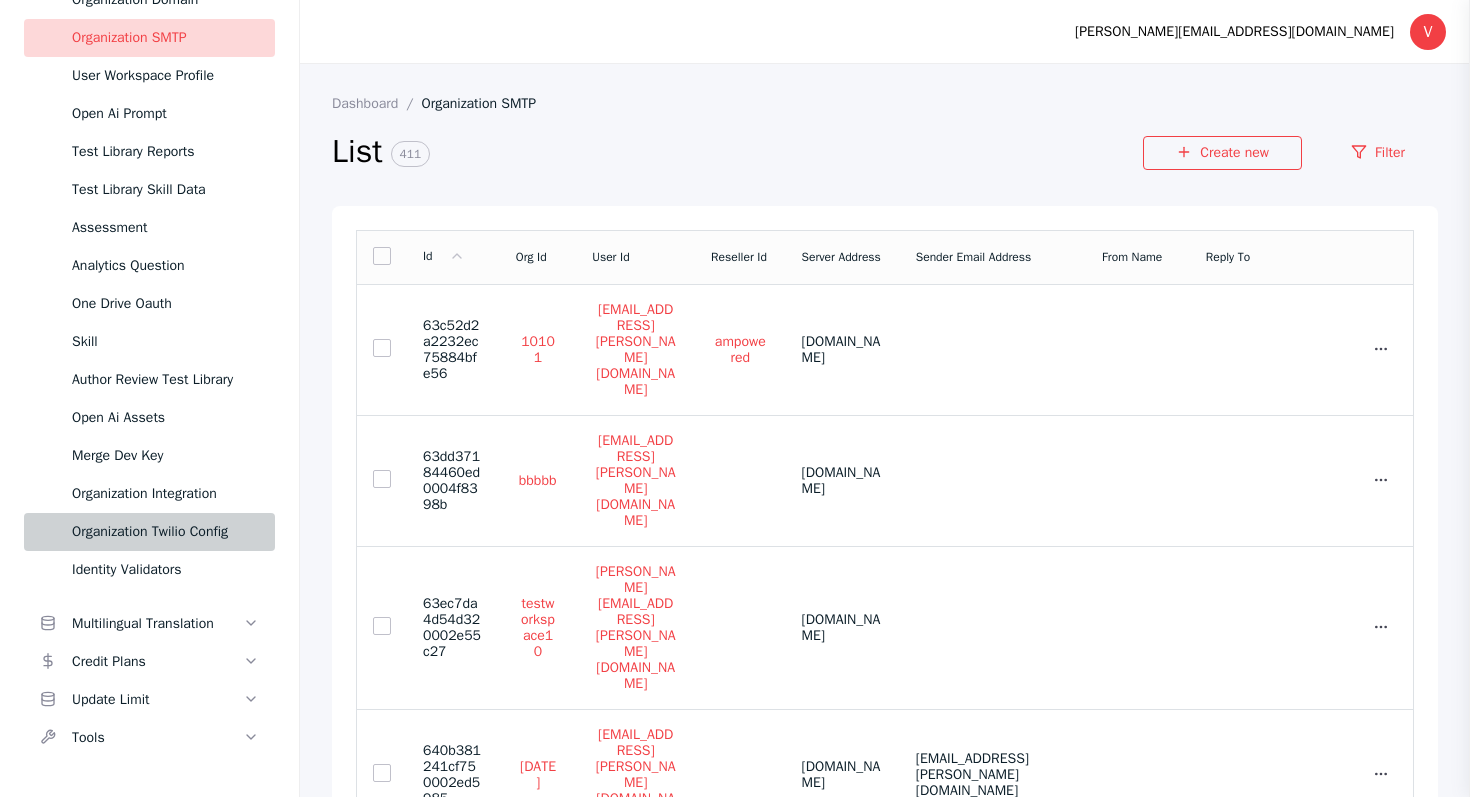 click on "Organization Twilio Config" at bounding box center [165, 532] 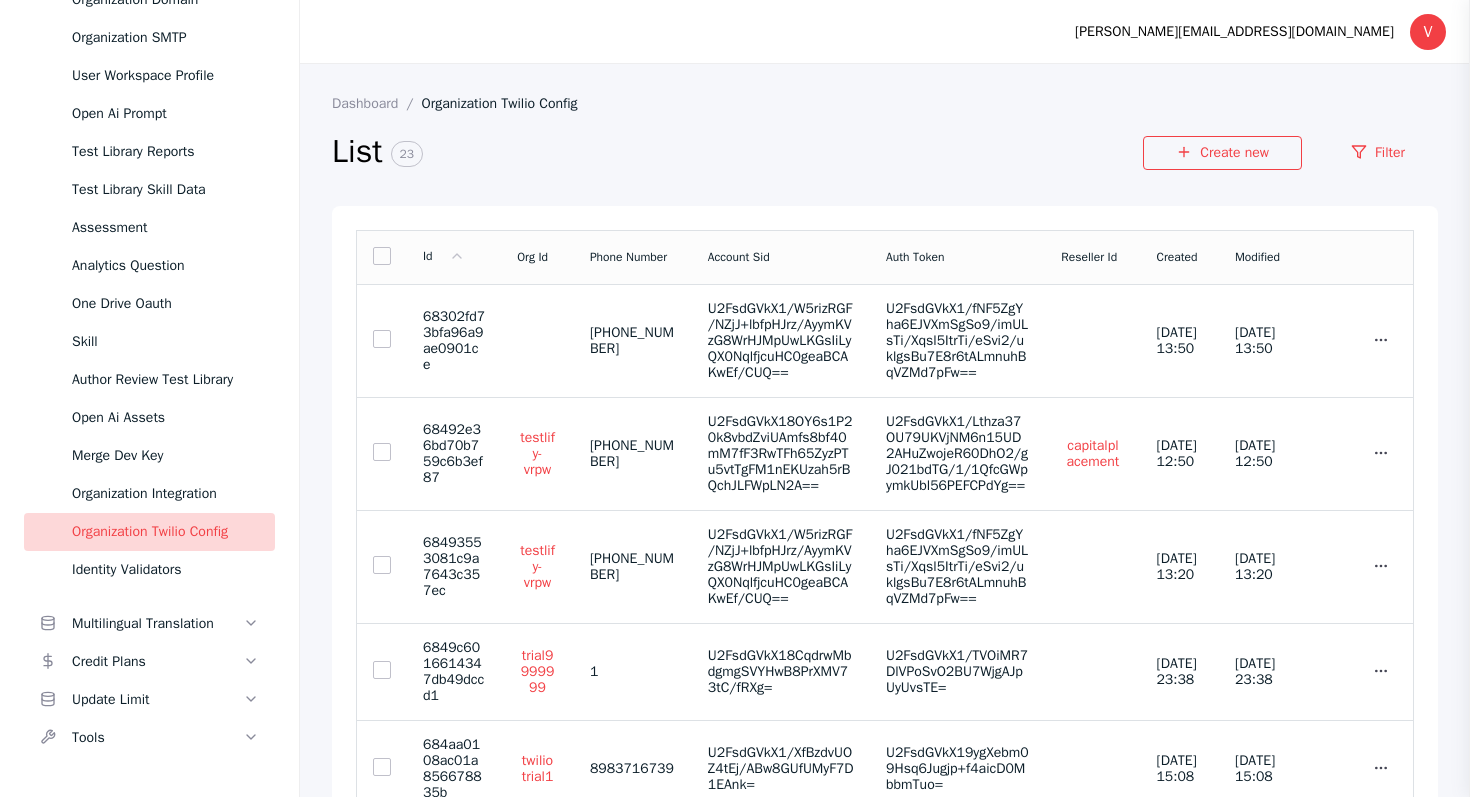 click on "Organization Twilio Config" at bounding box center (165, 532) 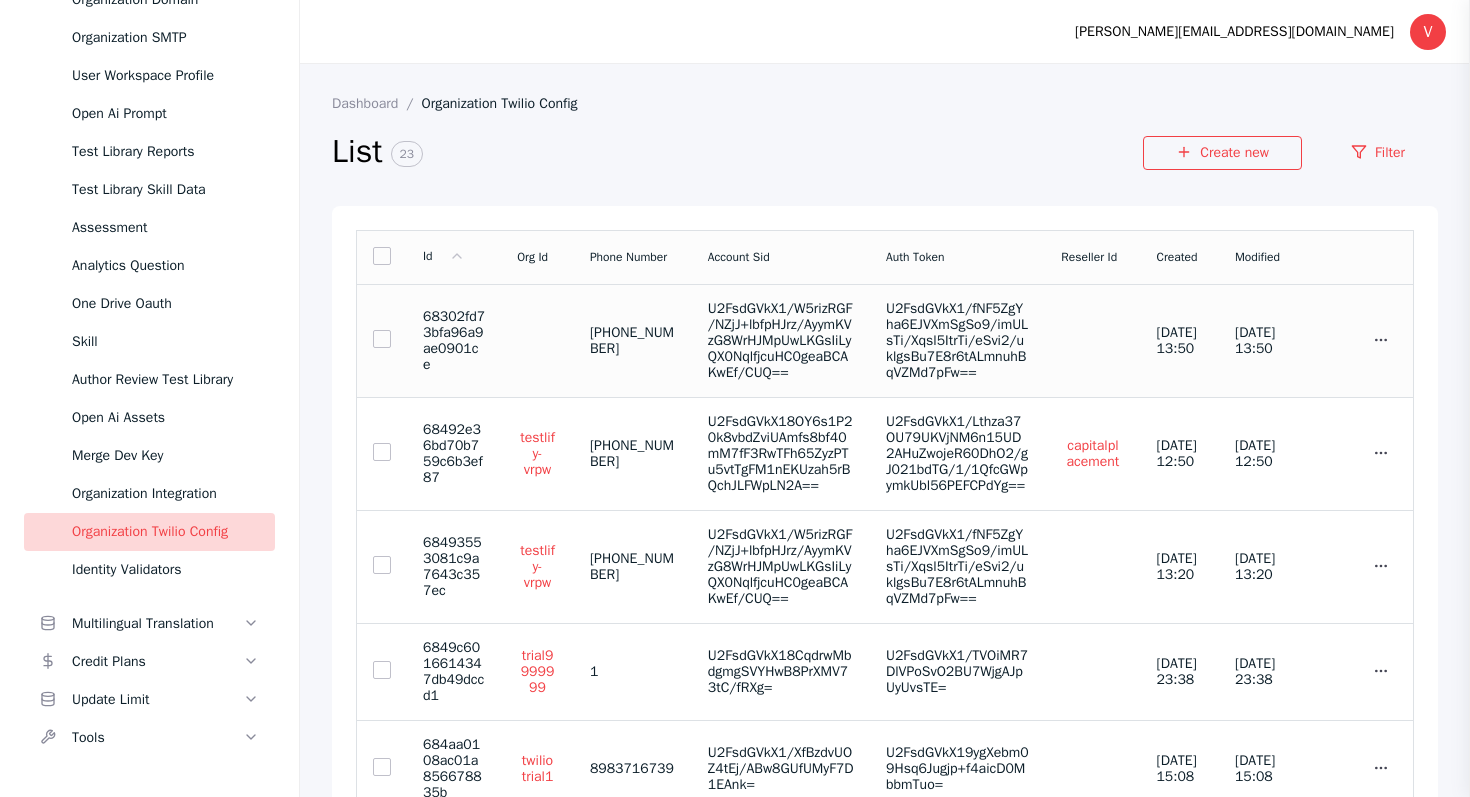 click on "U2FsdGVkX1/fNF5ZgYha6EJVXmSgSo9/imULsTi/Xqsl5ItrTi/eSvi2/uklgsBu7E8r6tALmnuhBqVZMd7pFw==" at bounding box center (957, 341) 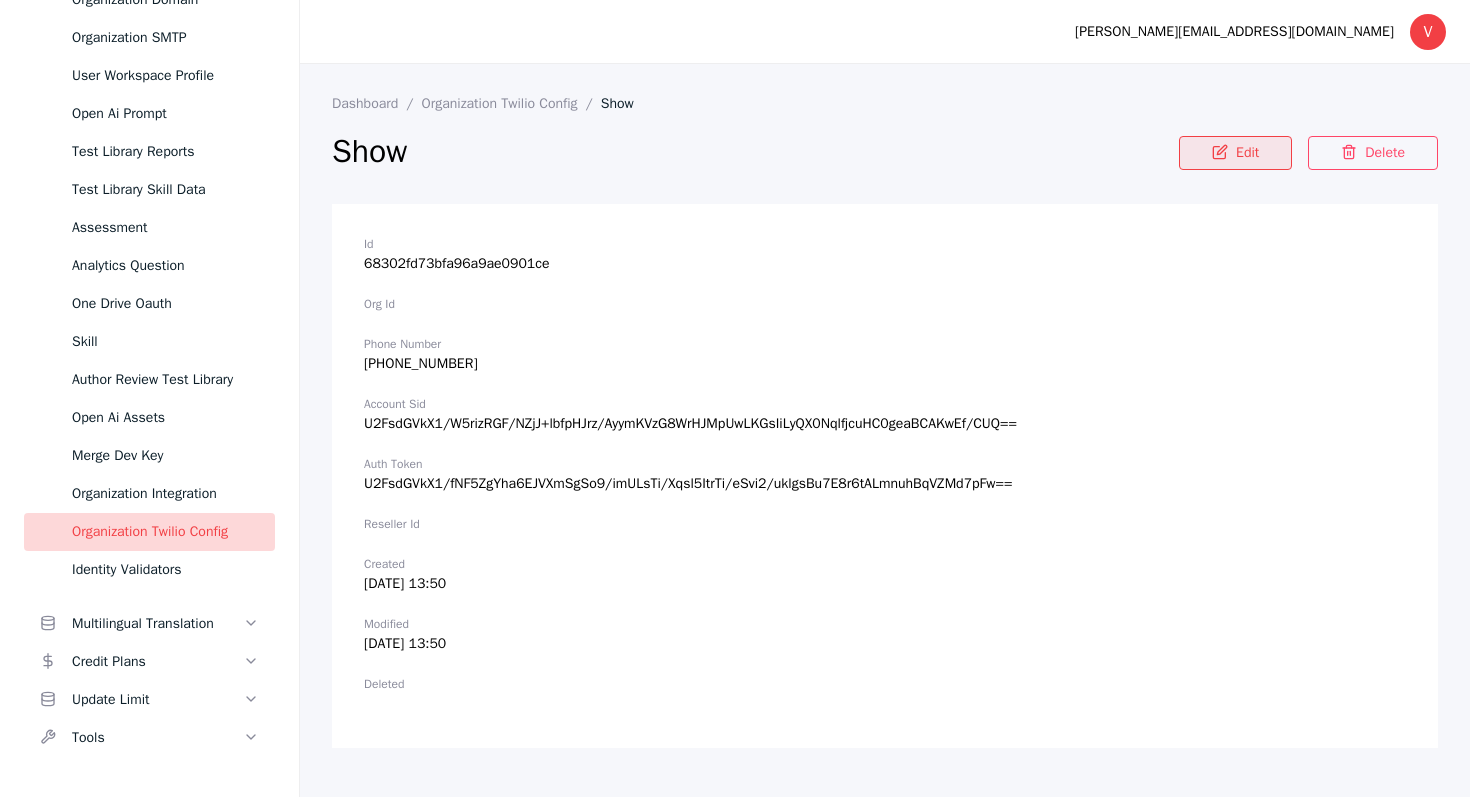 click on "Edit" at bounding box center (1235, 153) 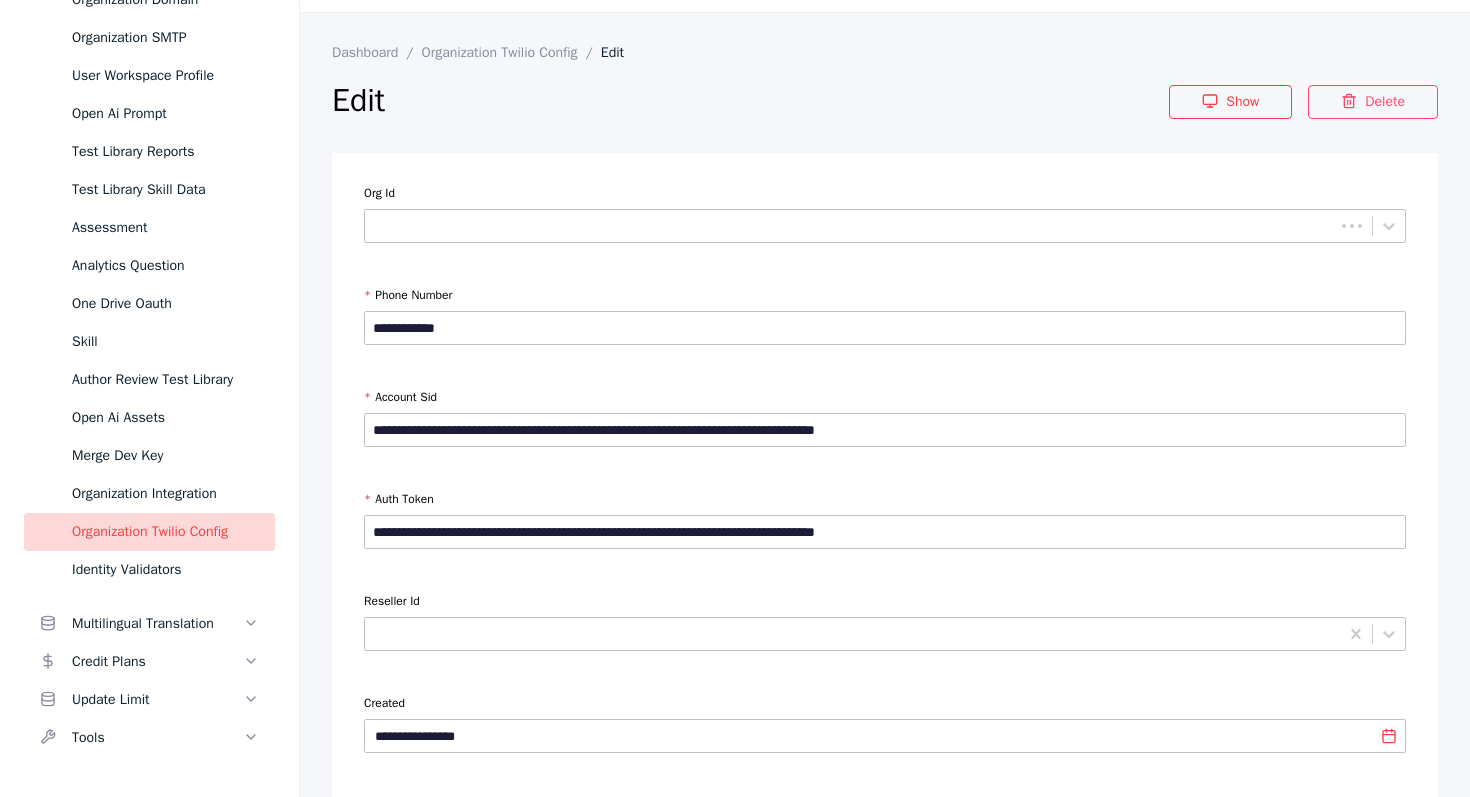 scroll, scrollTop: 53, scrollLeft: 0, axis: vertical 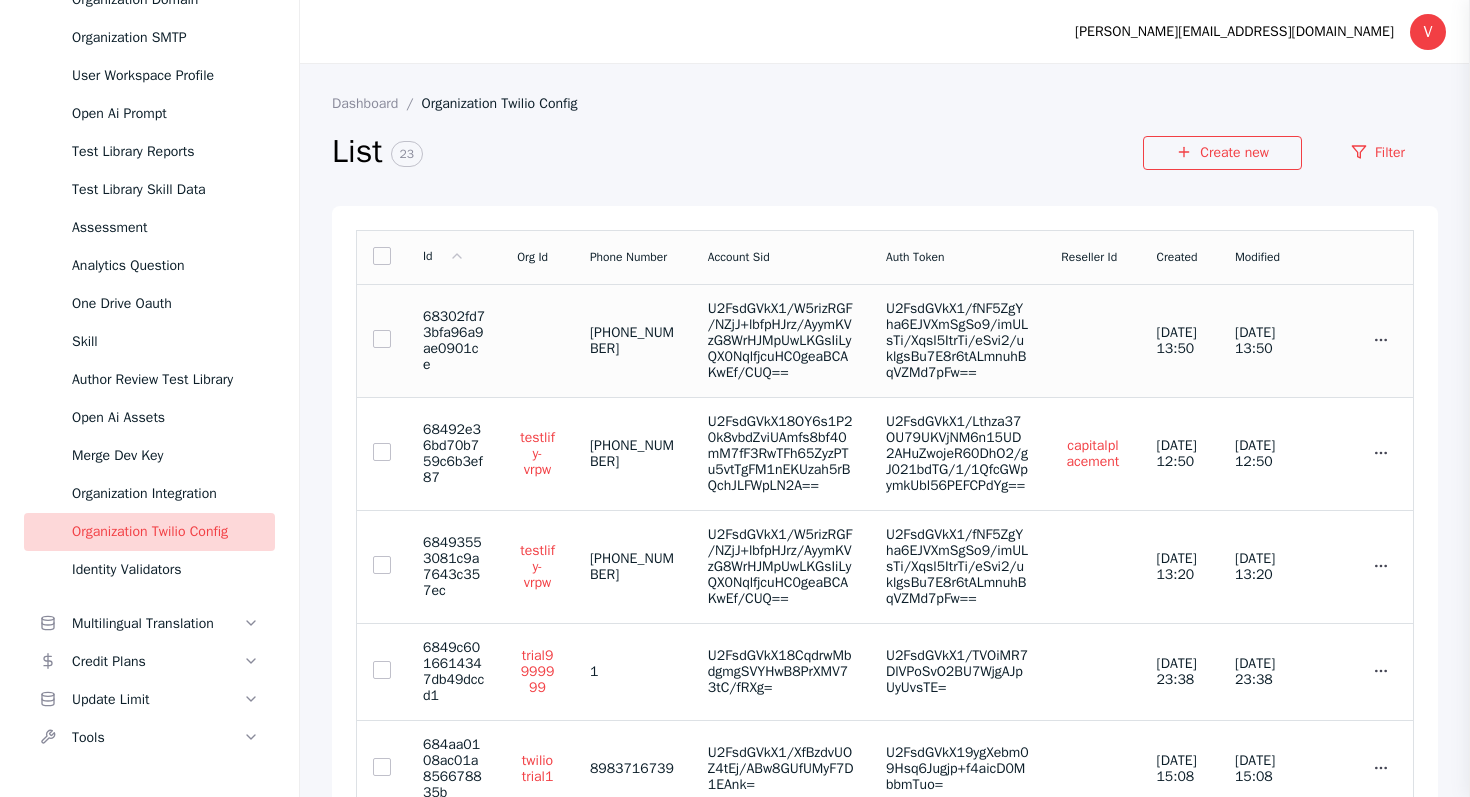 click on "U2FsdGVkX1/fNF5ZgYha6EJVXmSgSo9/imULsTi/Xqsl5ItrTi/eSvi2/uklgsBu7E8r6tALmnuhBqVZMd7pFw==" at bounding box center [957, 341] 